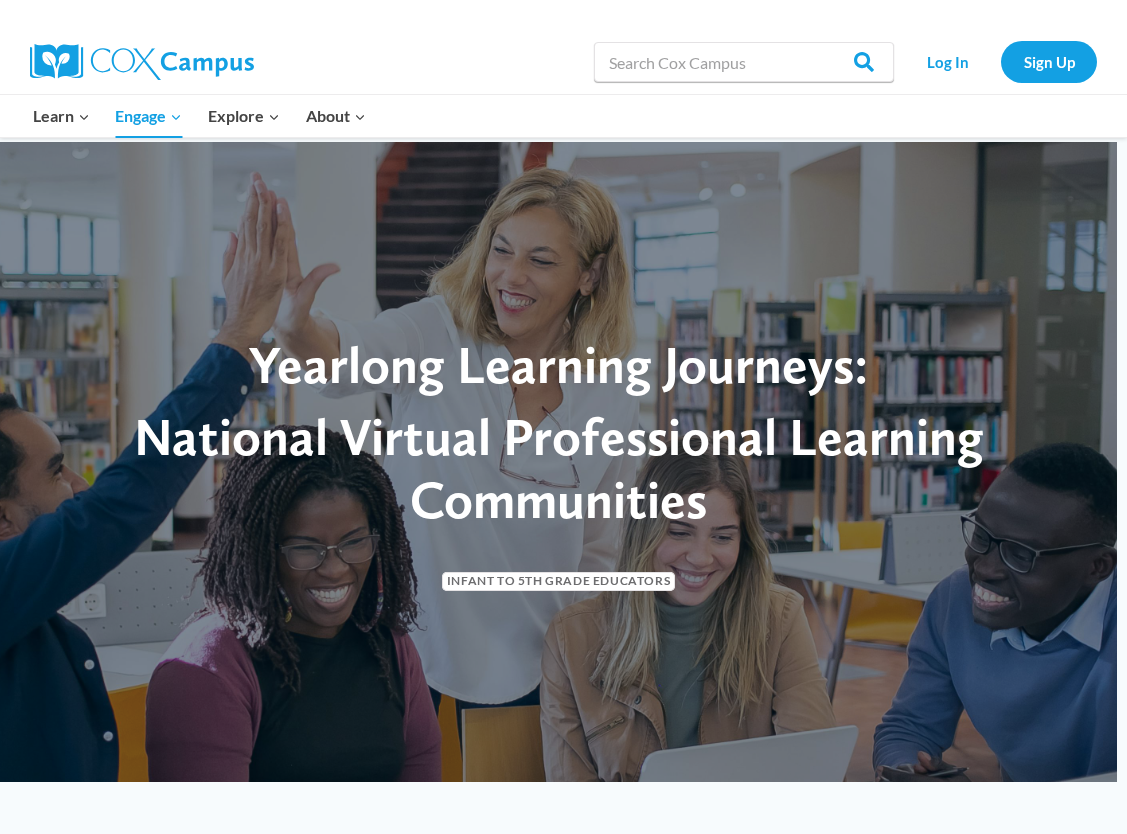 scroll, scrollTop: 0, scrollLeft: 0, axis: both 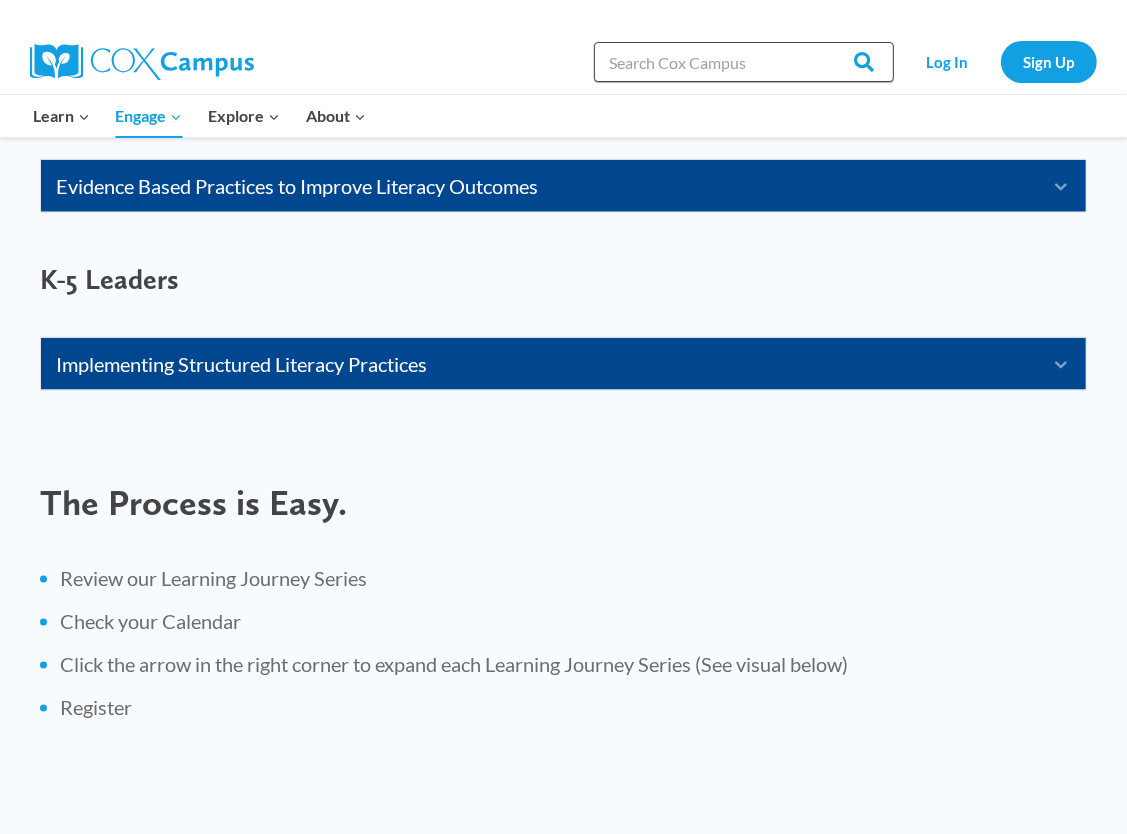 click on "Search in https://coxcampus.org/" at bounding box center (744, 62) 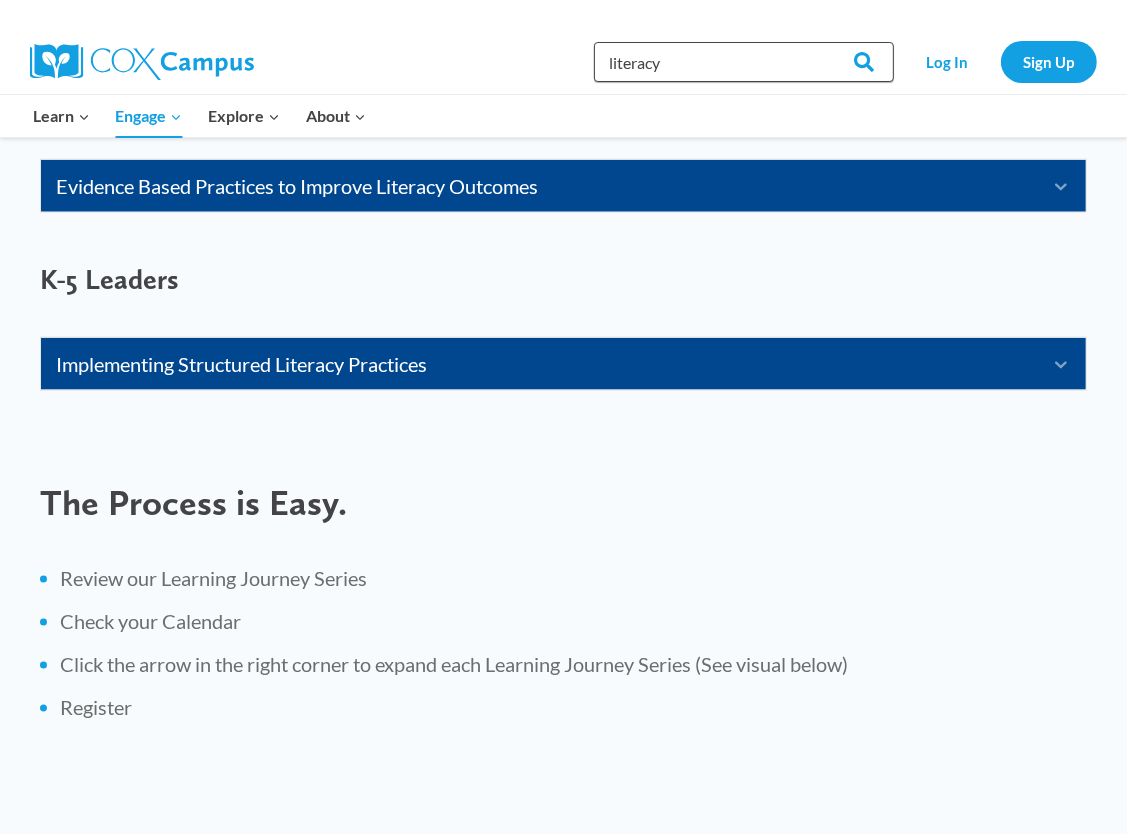 type on "literacy" 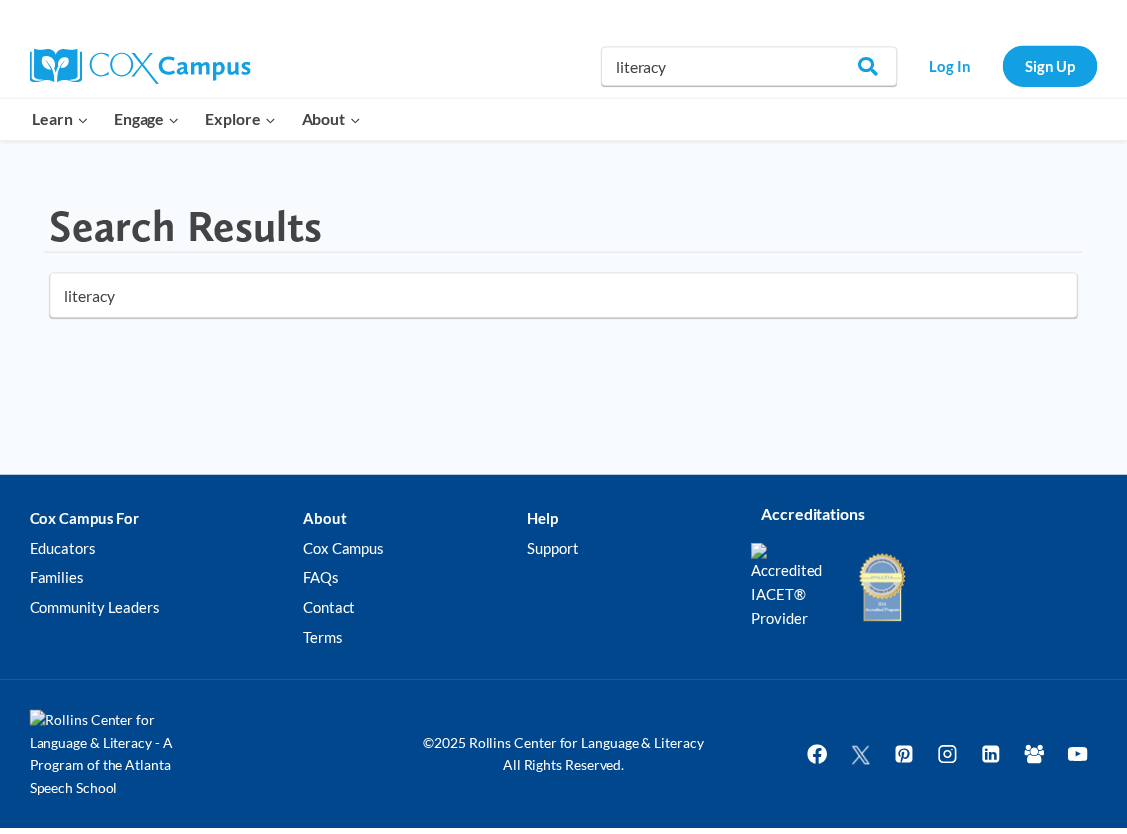 scroll, scrollTop: 0, scrollLeft: 0, axis: both 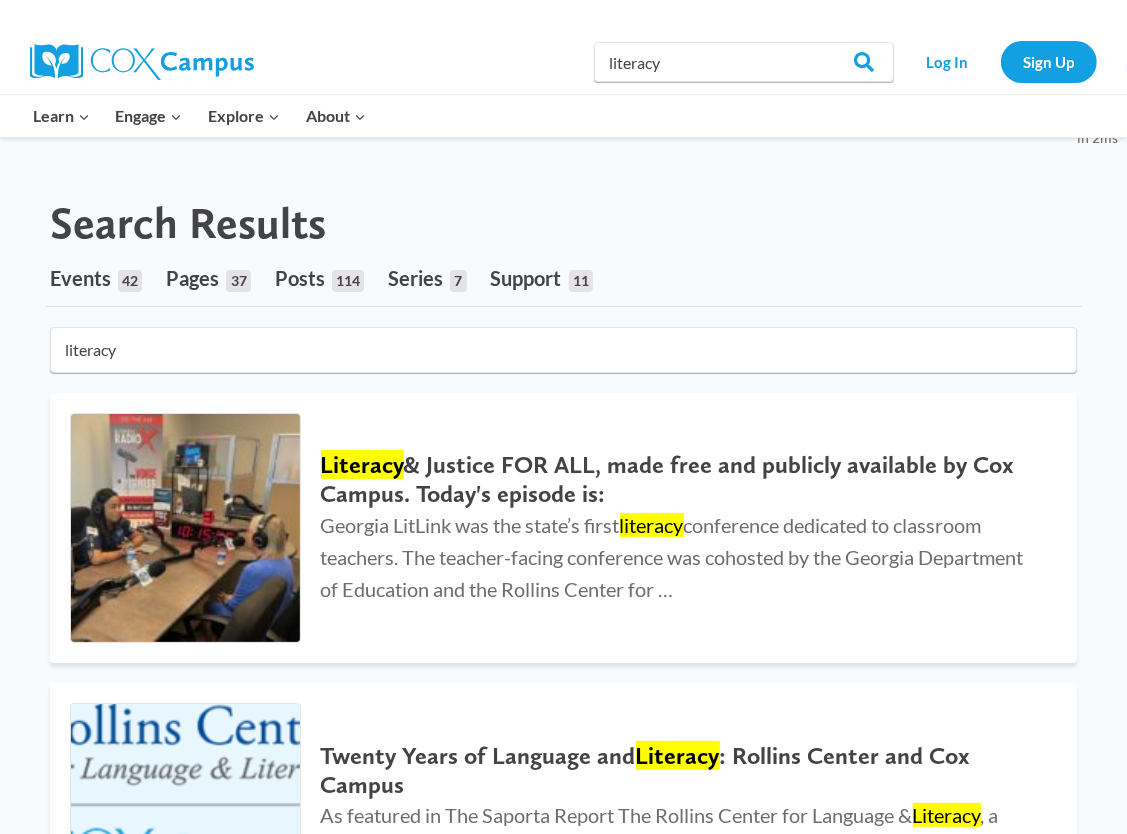 click on "literacy" at bounding box center [563, 350] 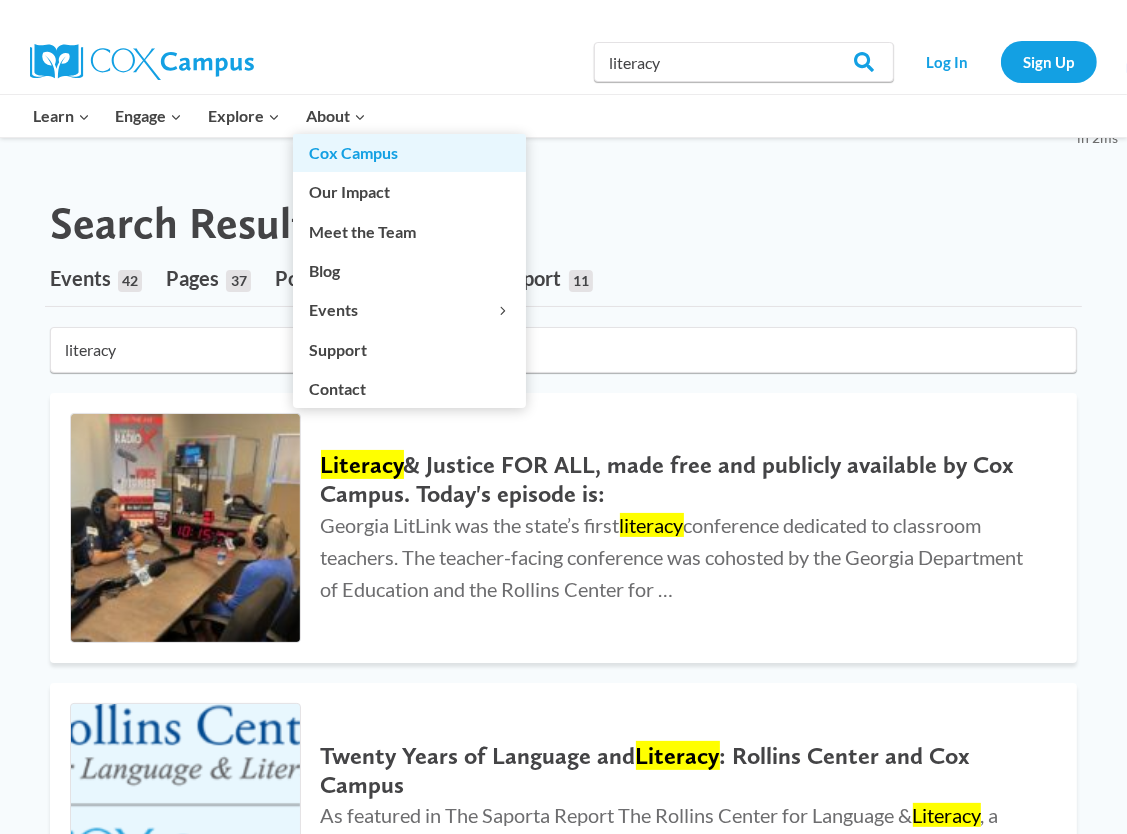 click on "Cox Campus" at bounding box center [409, 153] 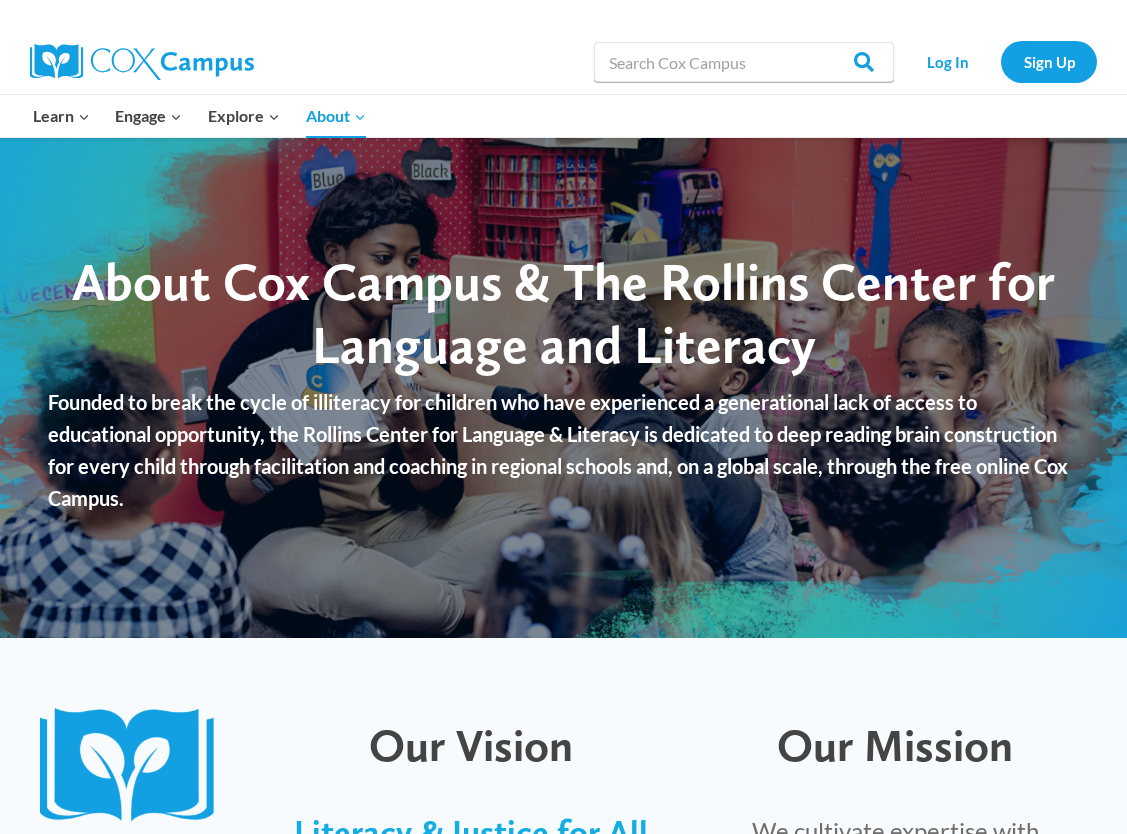 scroll, scrollTop: 0, scrollLeft: 0, axis: both 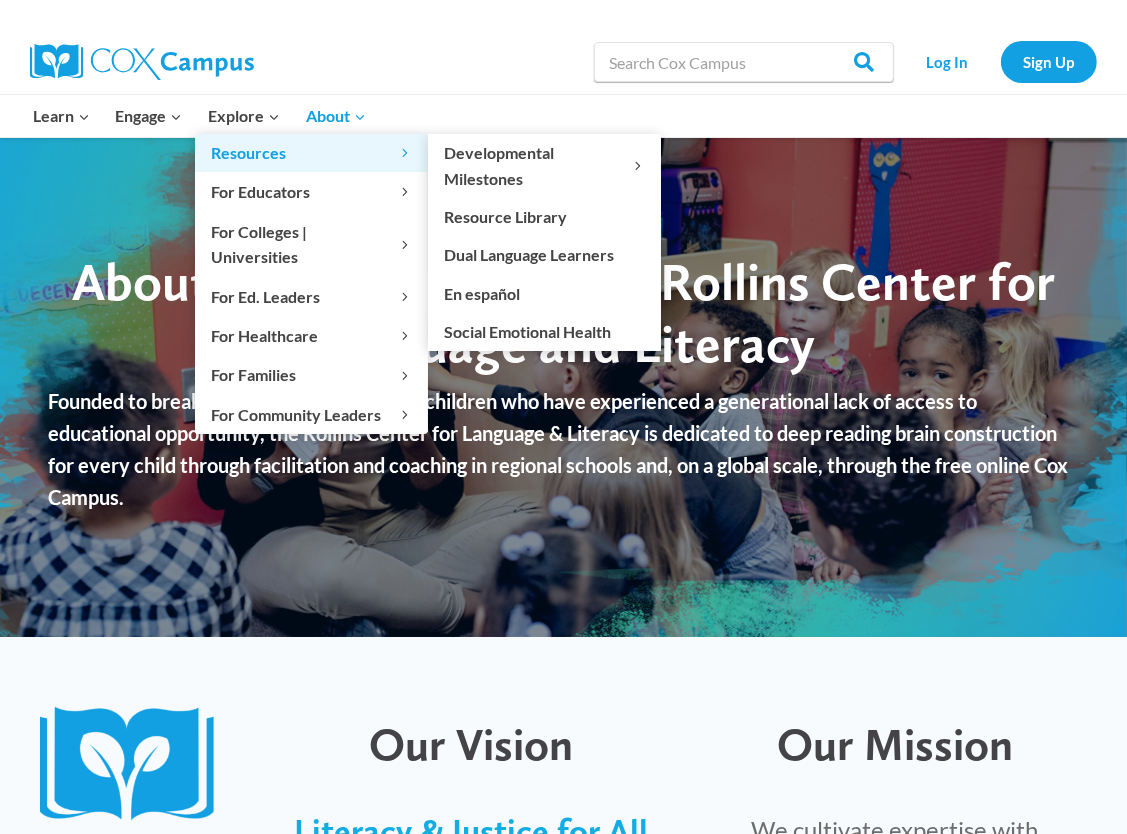 click on "Resources Expand" at bounding box center [311, 153] 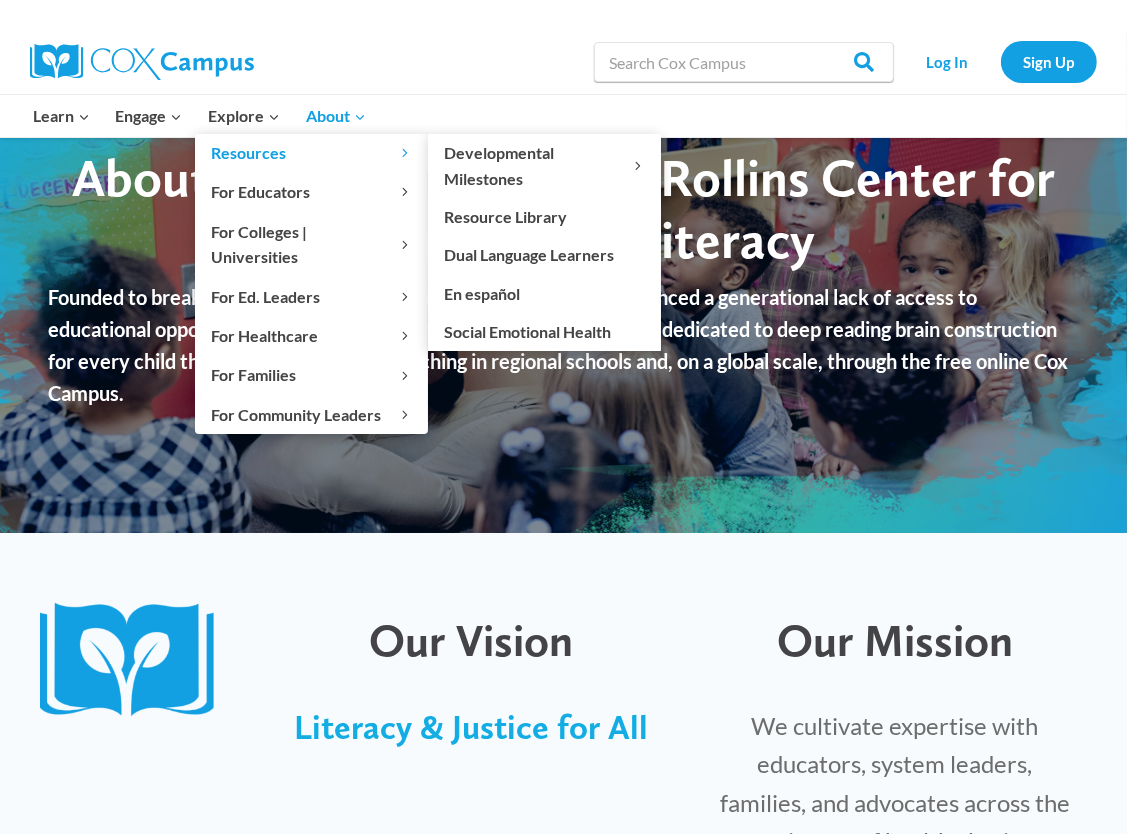 scroll, scrollTop: 87, scrollLeft: 0, axis: vertical 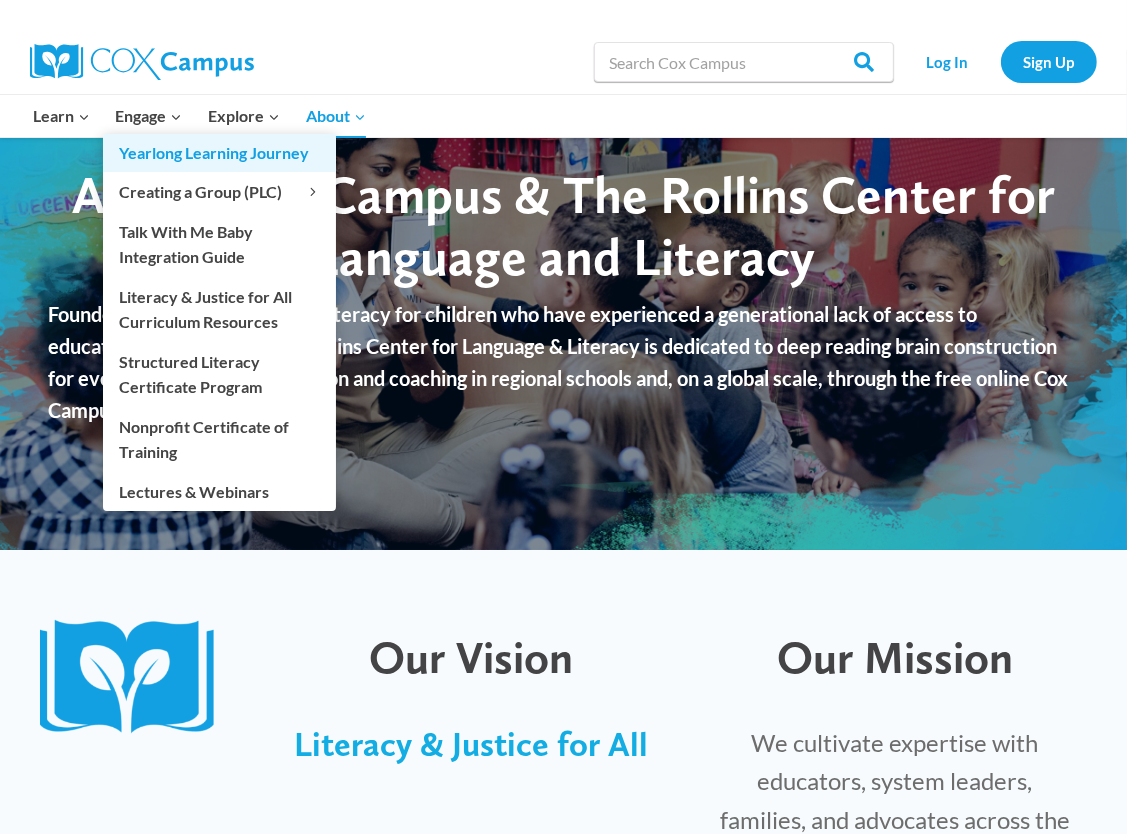 click on "Yearlong Learning Journey" at bounding box center [219, 153] 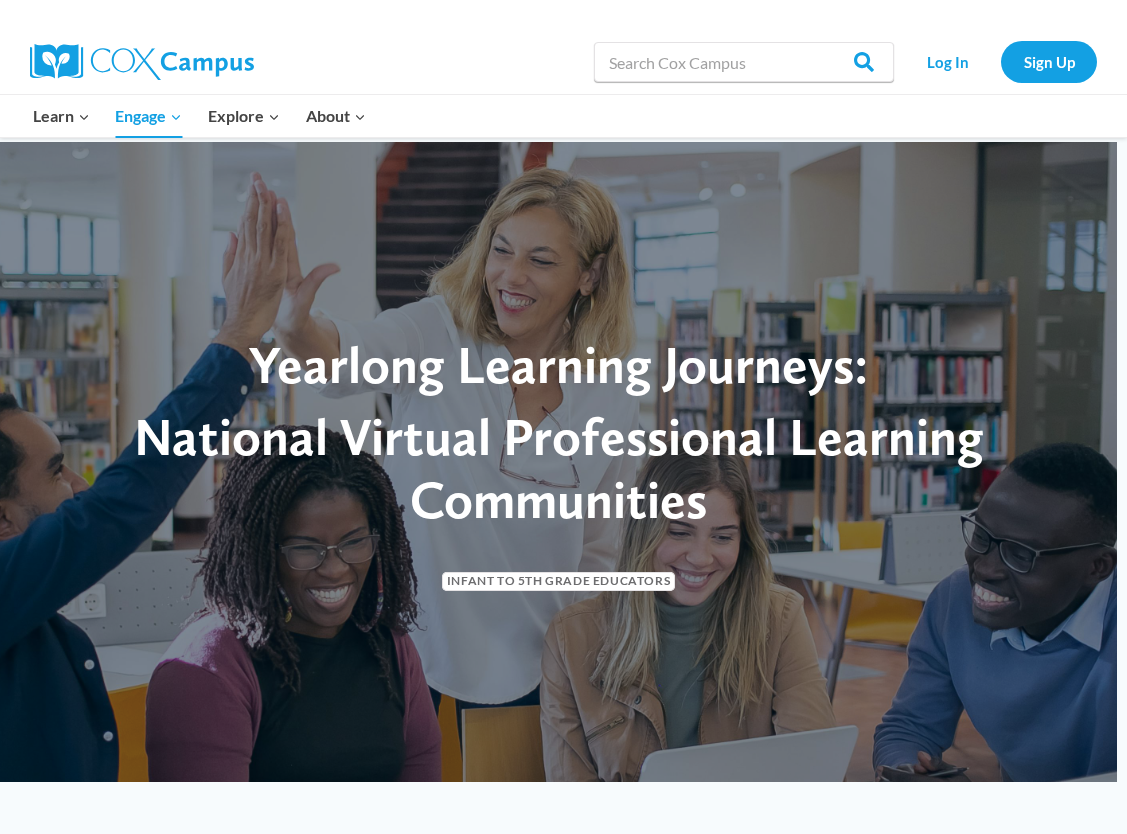 scroll, scrollTop: 0, scrollLeft: 0, axis: both 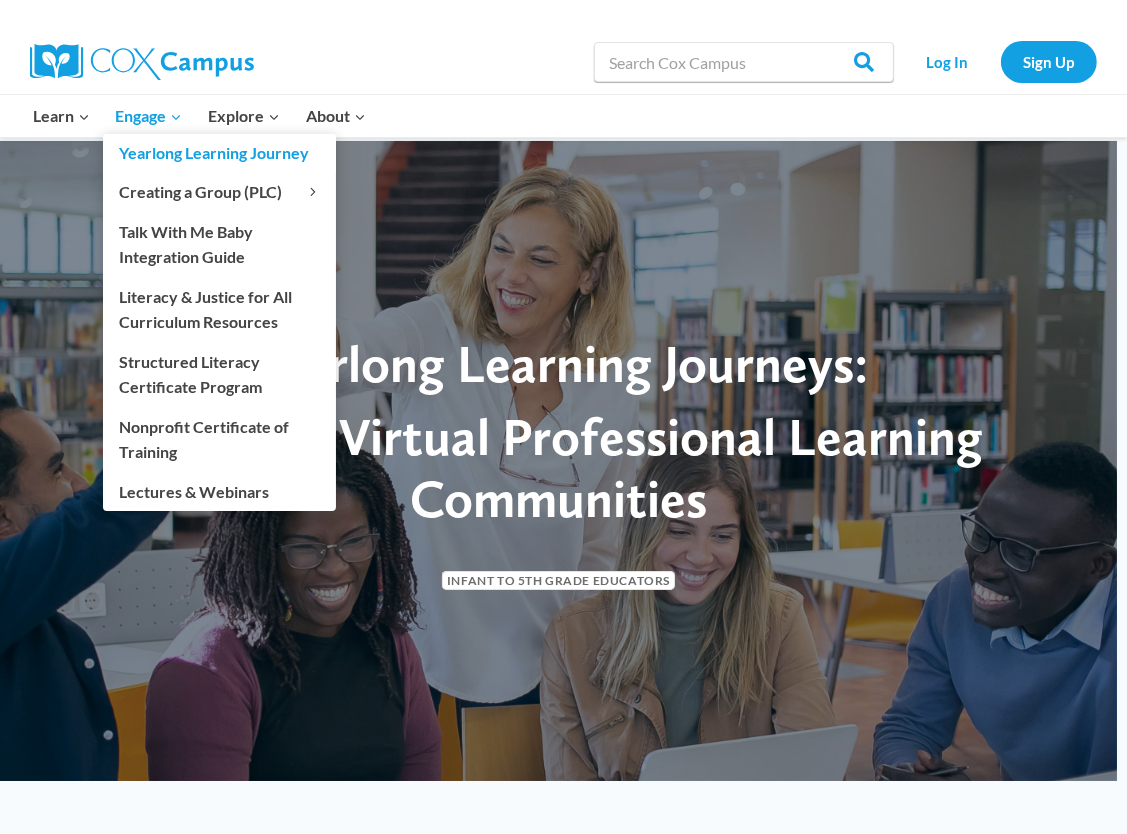 click on "Yearlong Learning Journey" at bounding box center [219, 153] 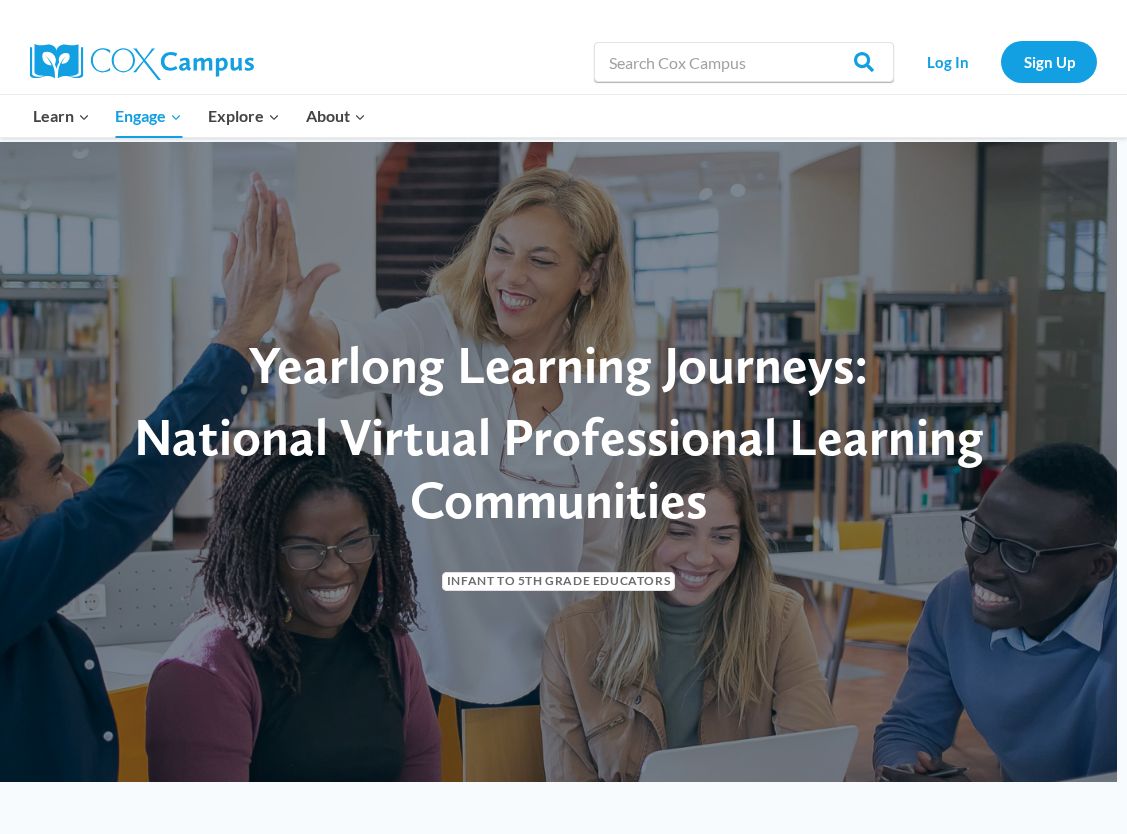 scroll, scrollTop: 0, scrollLeft: 0, axis: both 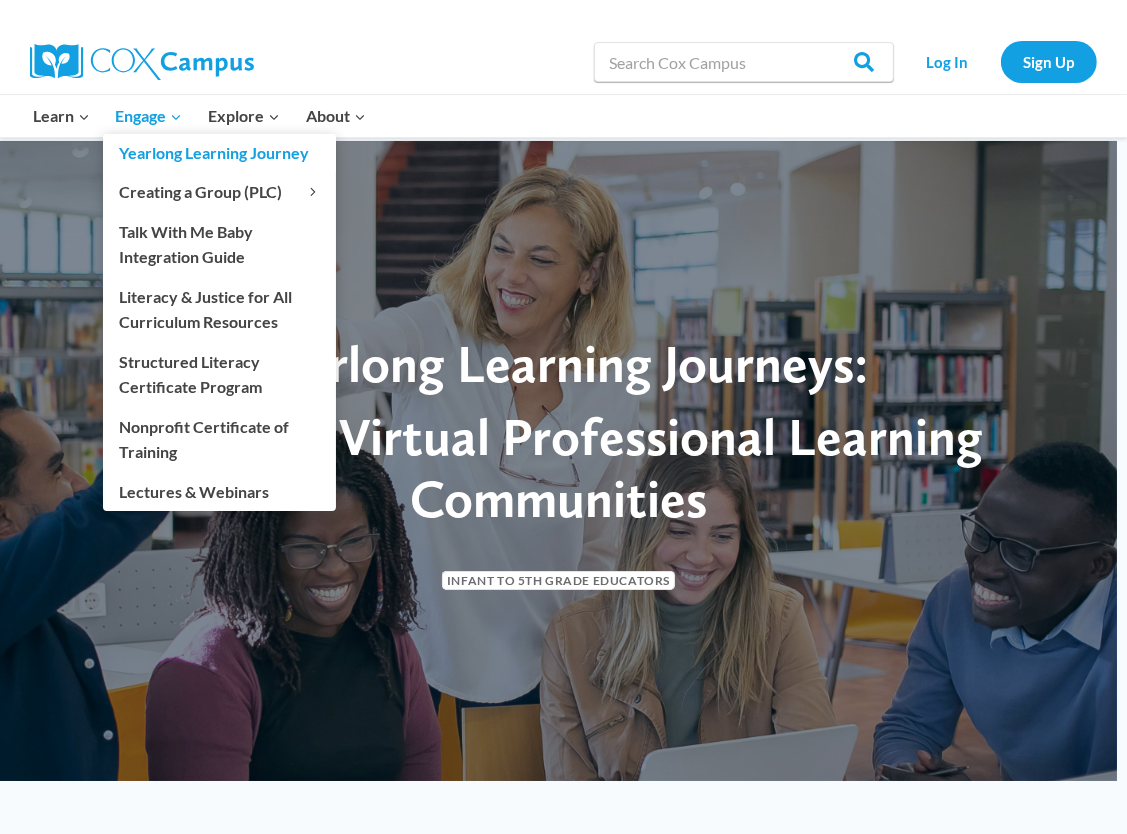click on "Yearlong Learning Journey" at bounding box center (219, 153) 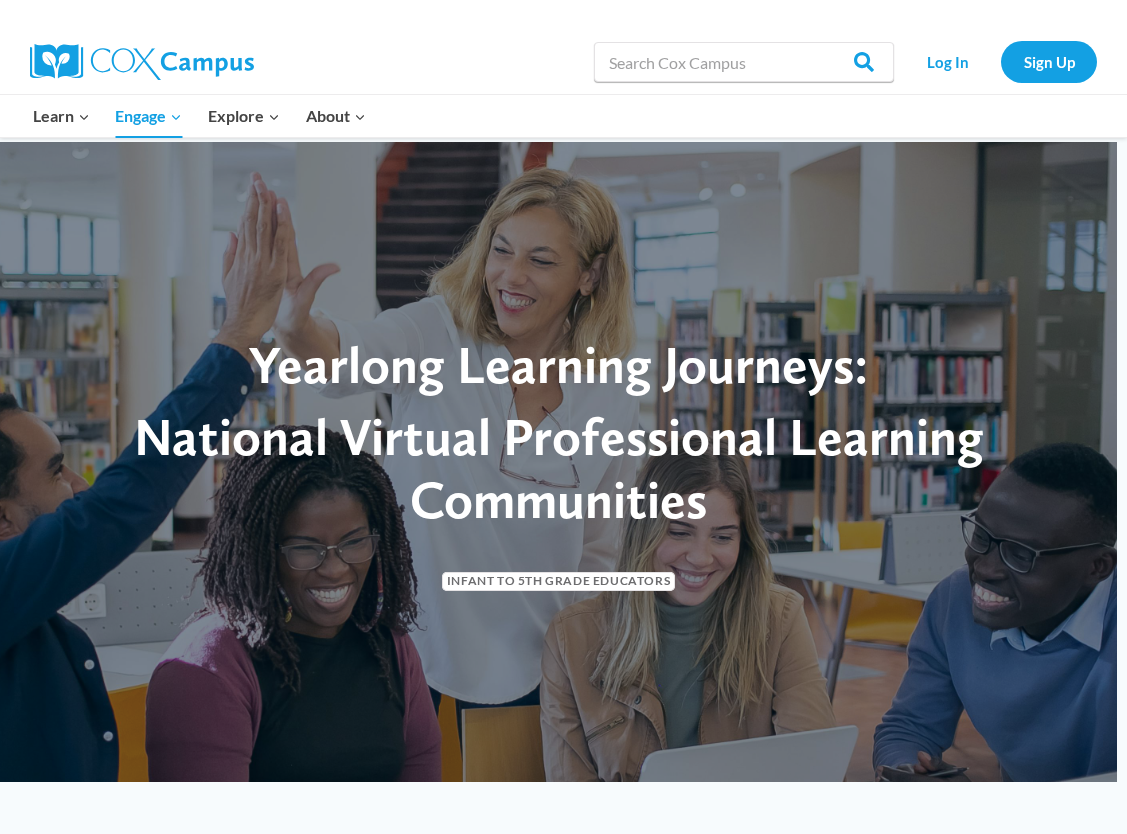 scroll, scrollTop: 0, scrollLeft: 0, axis: both 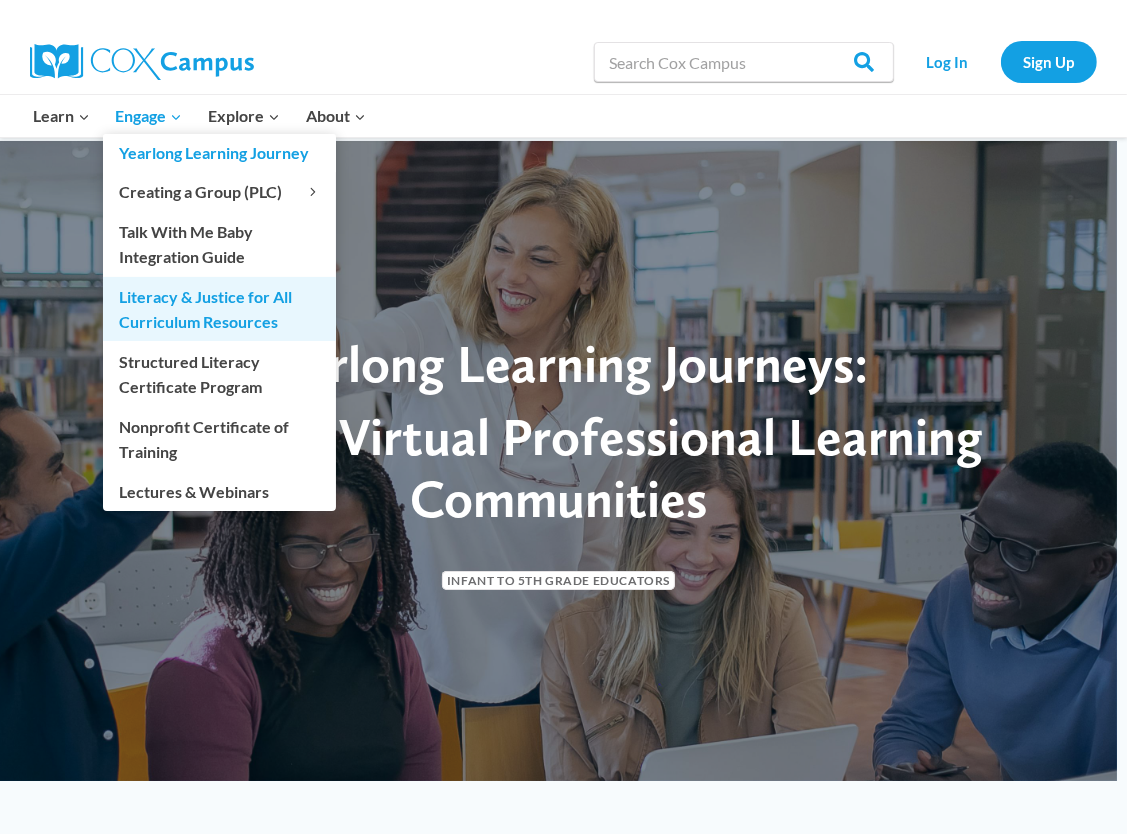 click on "Literacy & Justice for All Curriculum Resources" at bounding box center (219, 309) 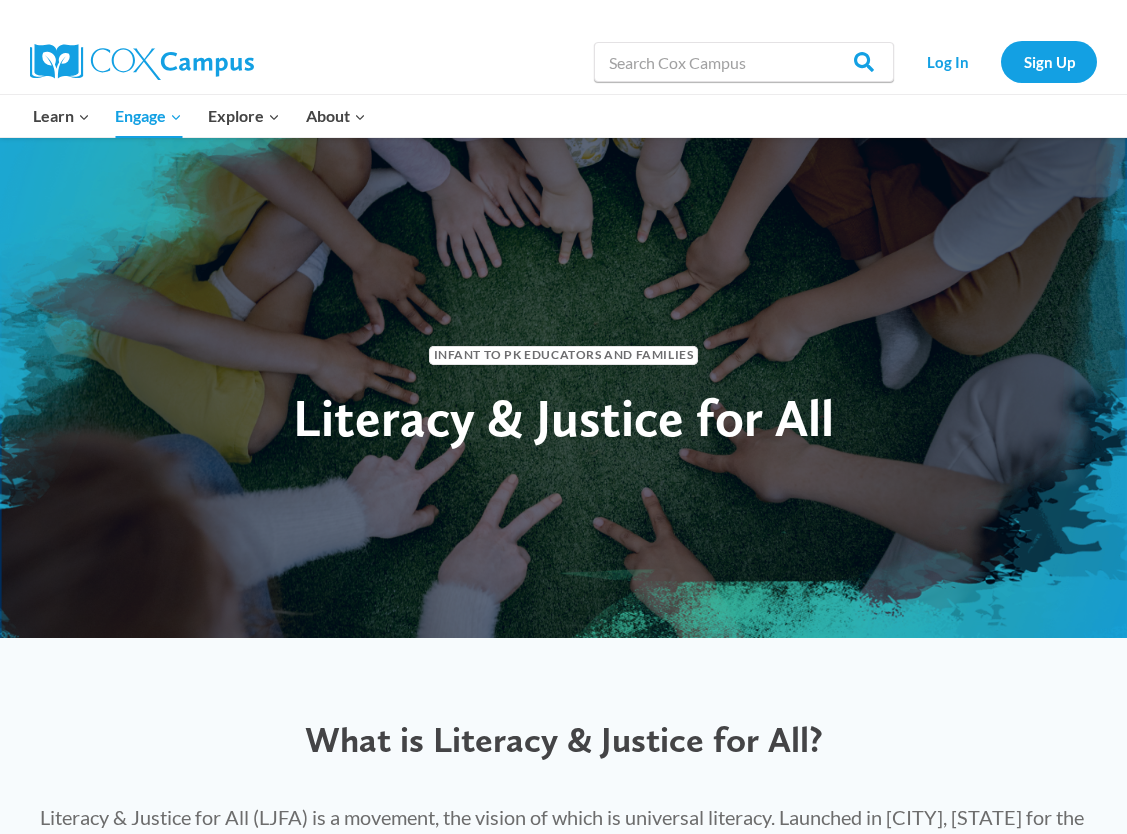 scroll, scrollTop: 0, scrollLeft: 0, axis: both 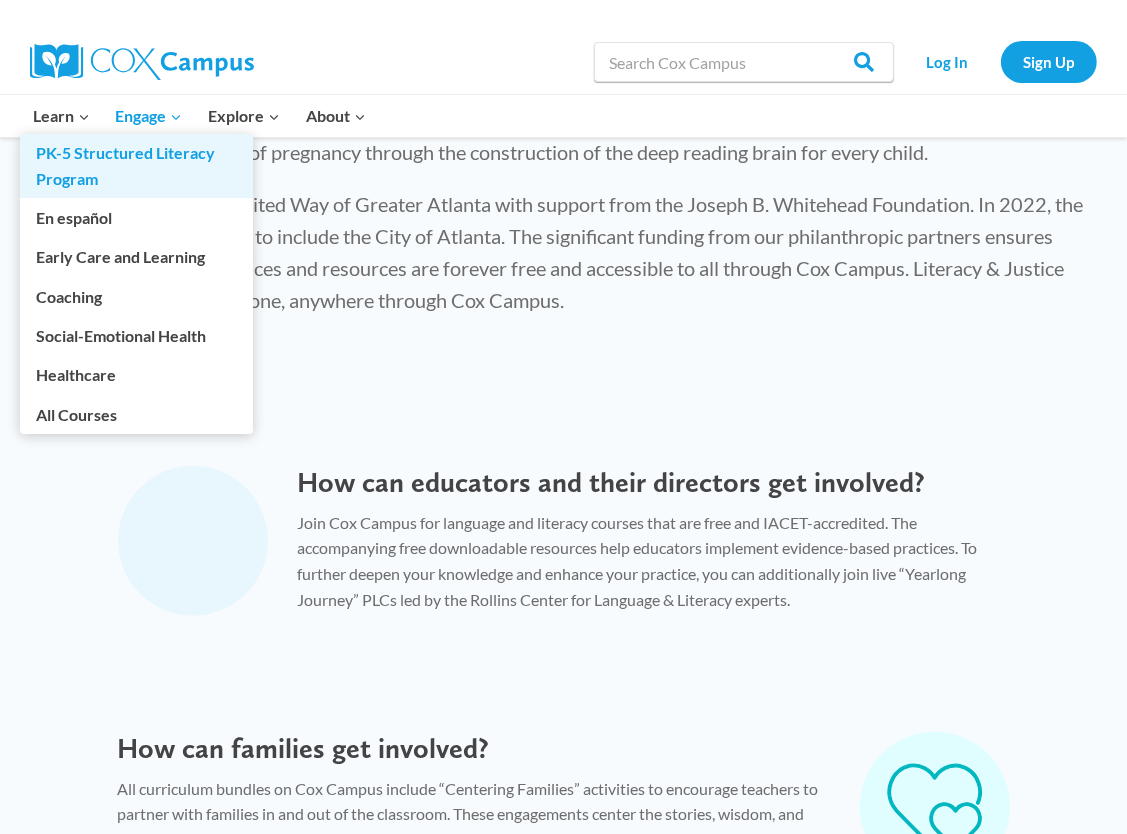 click on "PK-5 Structured Literacy Program" at bounding box center [136, 166] 